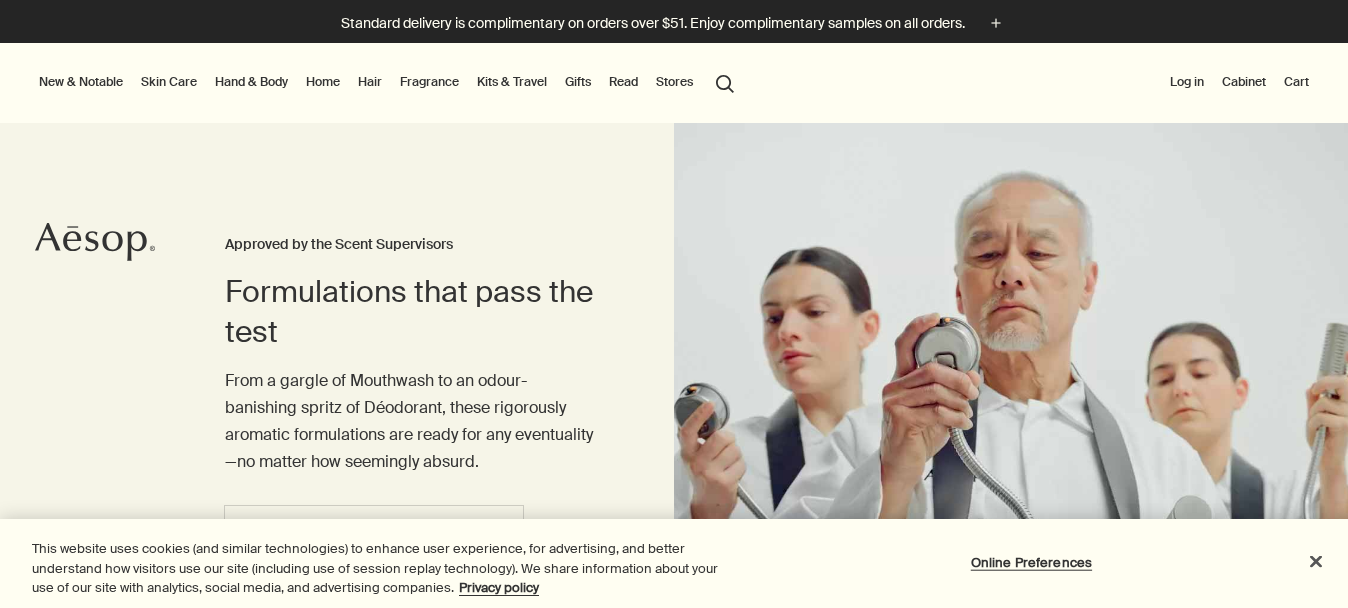 scroll, scrollTop: 0, scrollLeft: 0, axis: both 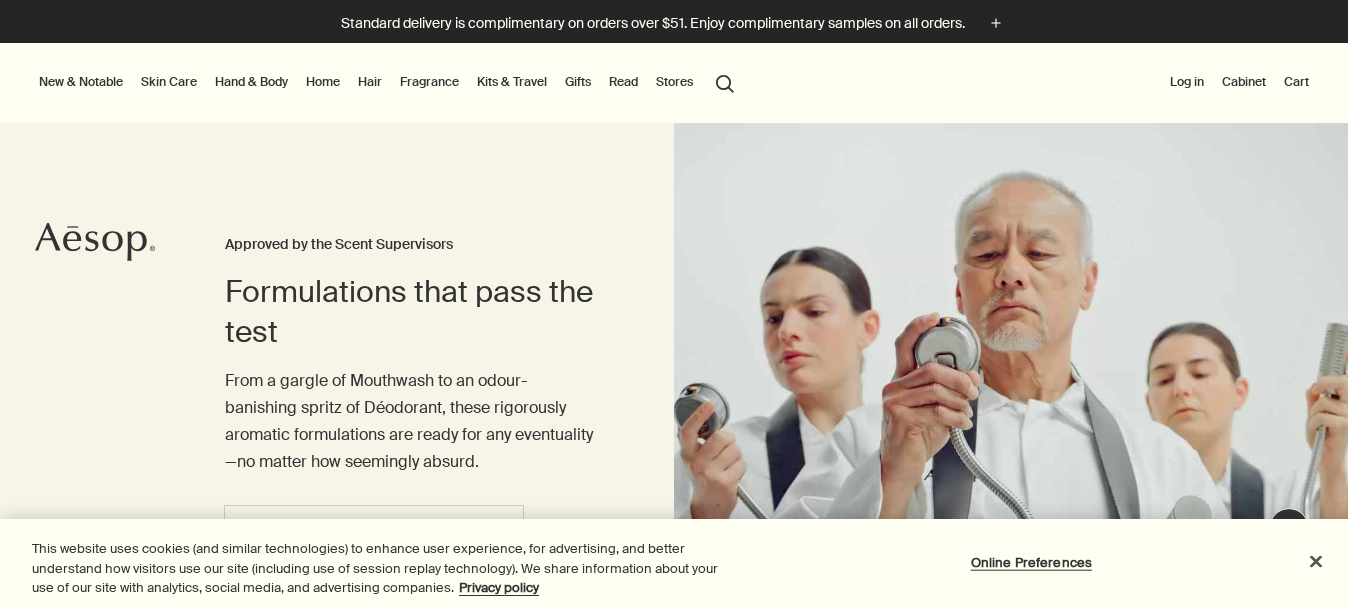 click on "Fragrance" at bounding box center (429, 82) 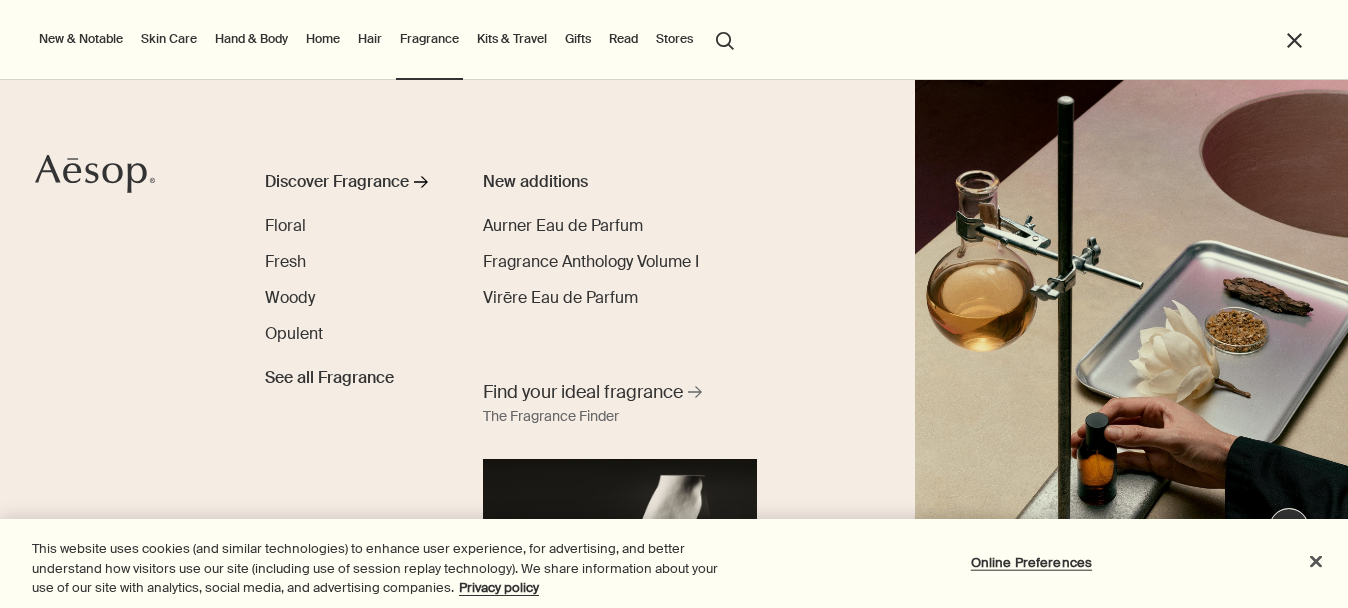 click on "Hand & Body" at bounding box center [251, 39] 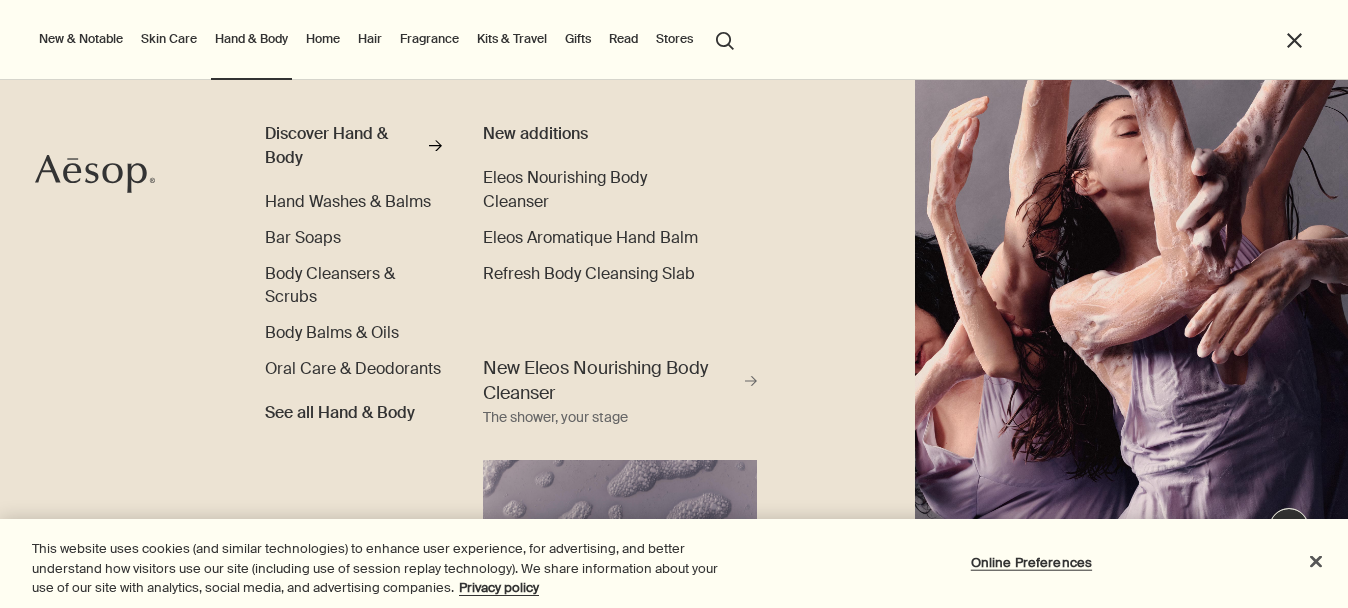 scroll, scrollTop: 54, scrollLeft: 0, axis: vertical 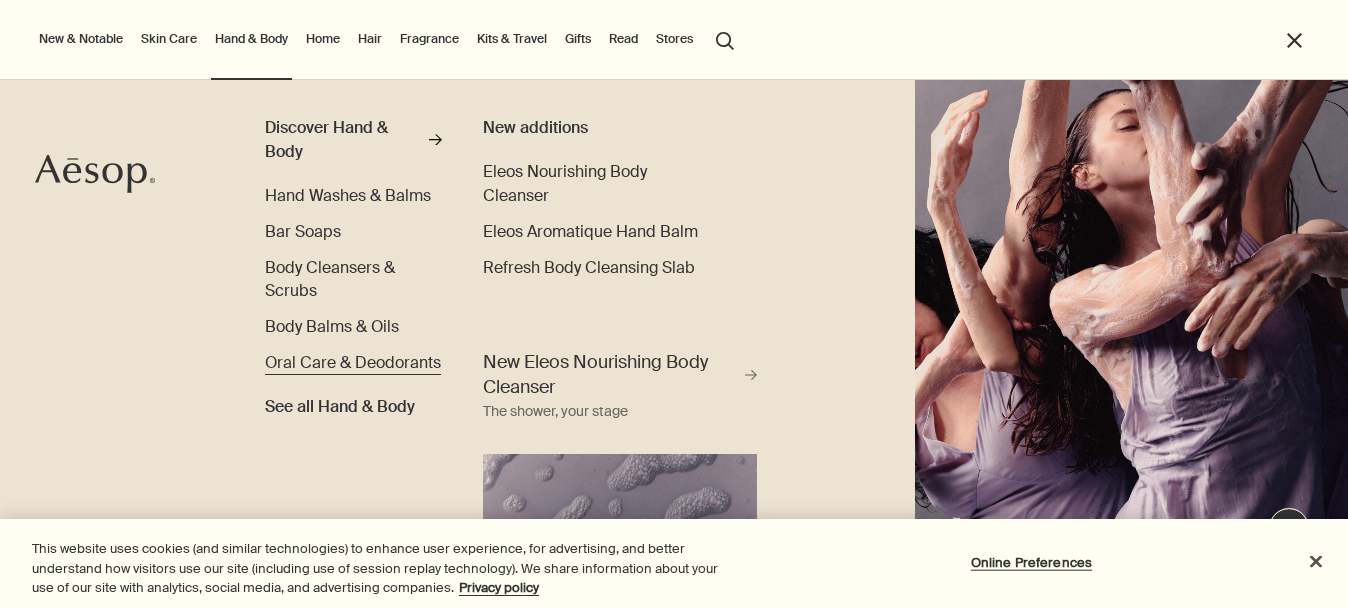 click on "Oral Care & Deodorants" at bounding box center [353, 362] 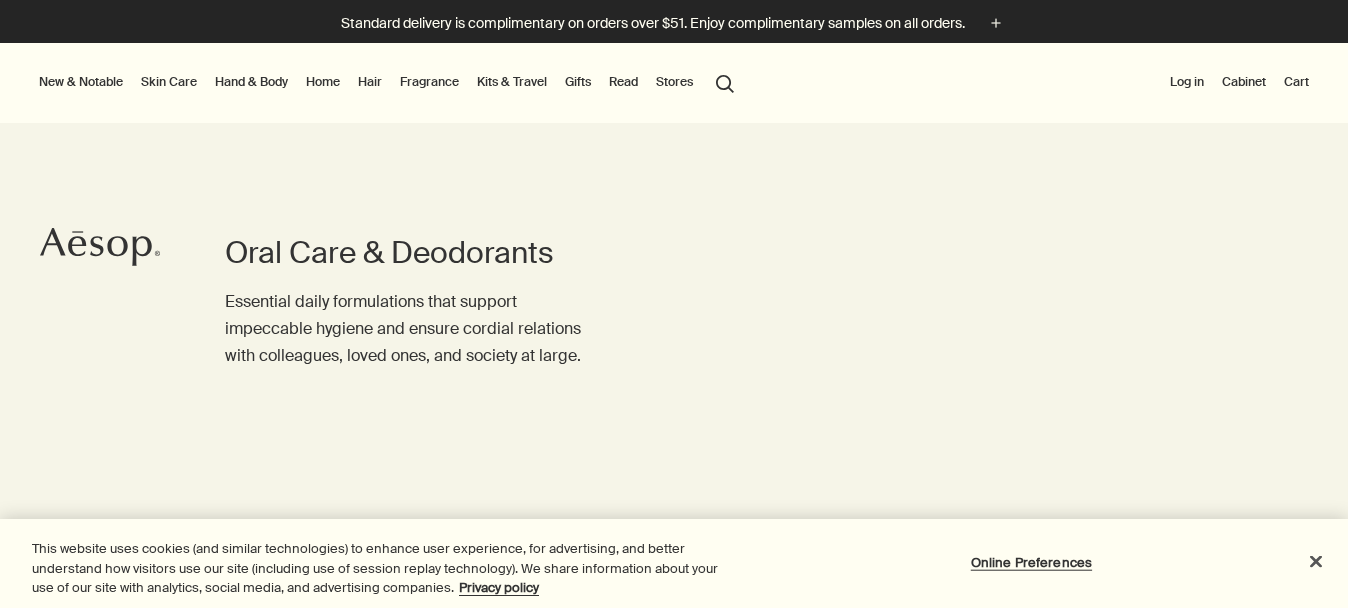 scroll, scrollTop: 19, scrollLeft: 0, axis: vertical 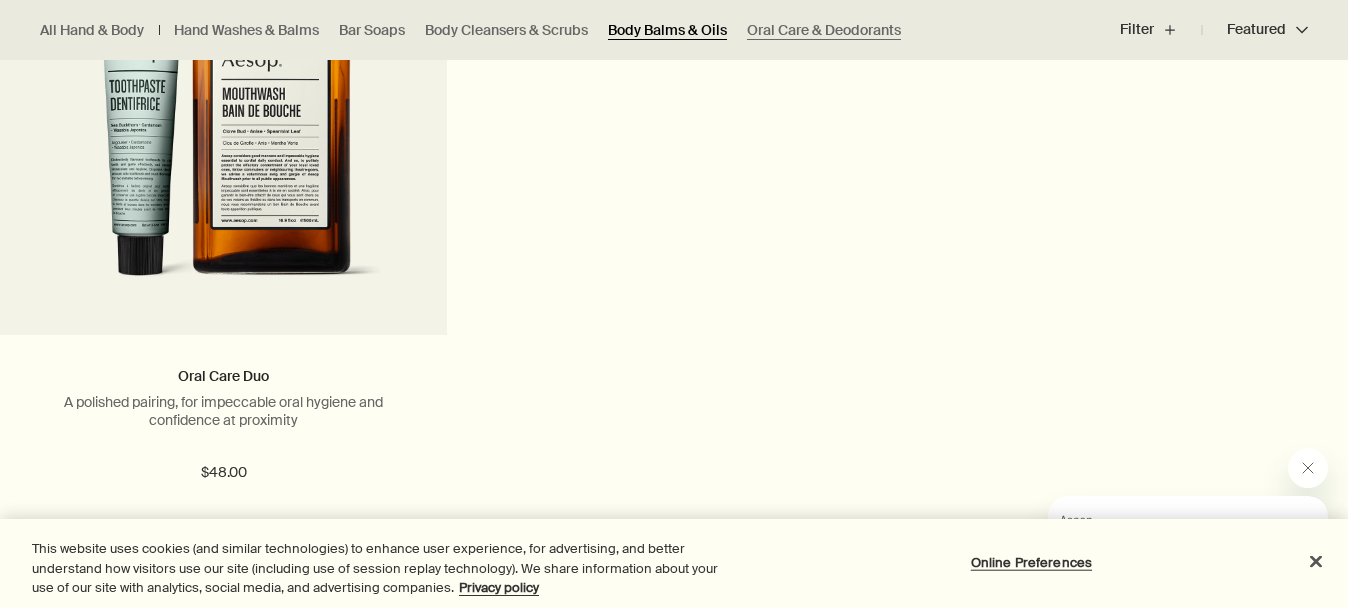 click on "Body Balms & Oils" at bounding box center [667, 30] 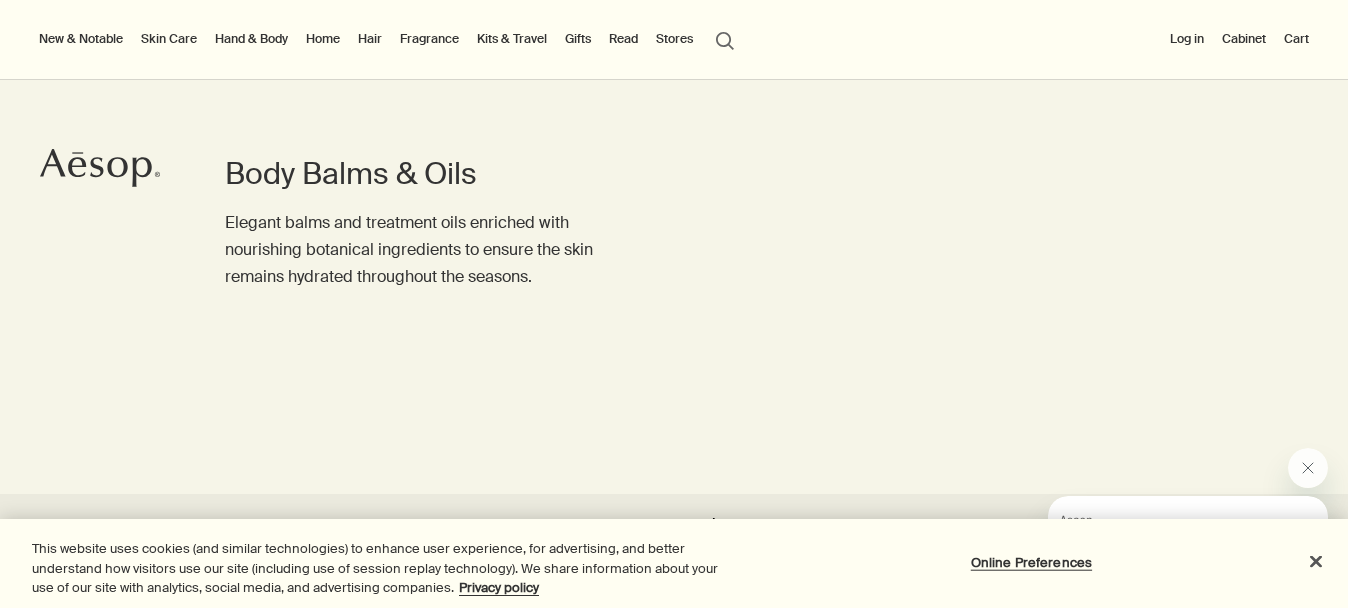 scroll, scrollTop: 0, scrollLeft: 0, axis: both 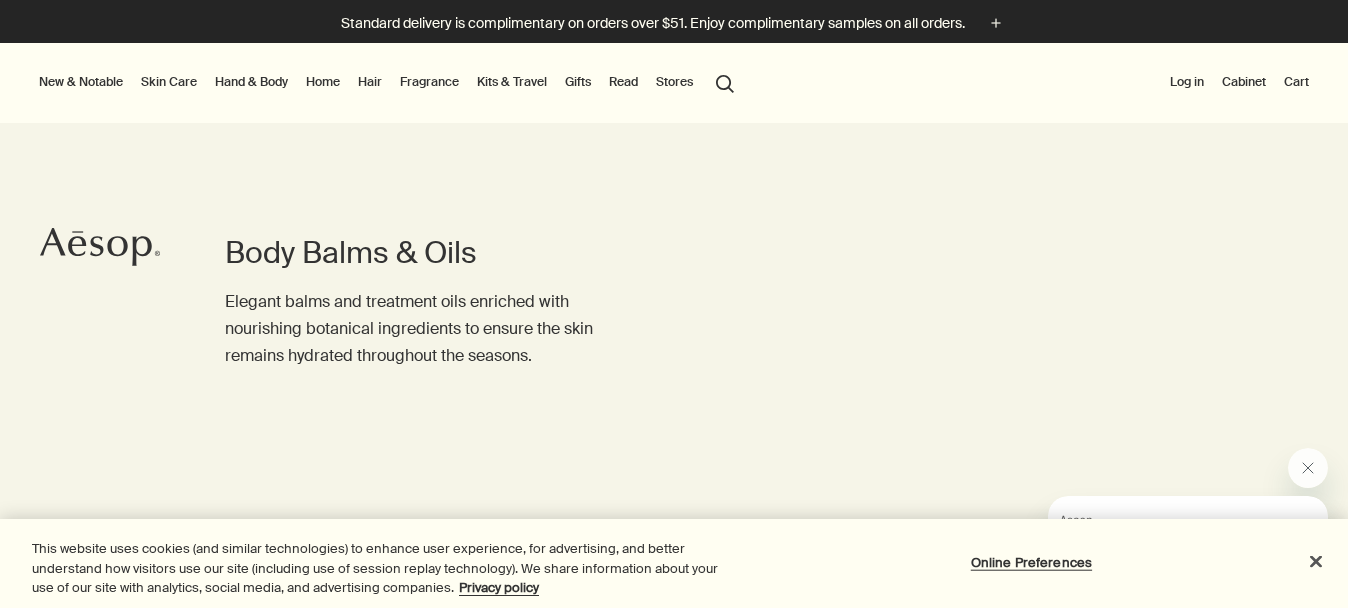 click on "Stores" at bounding box center [674, 82] 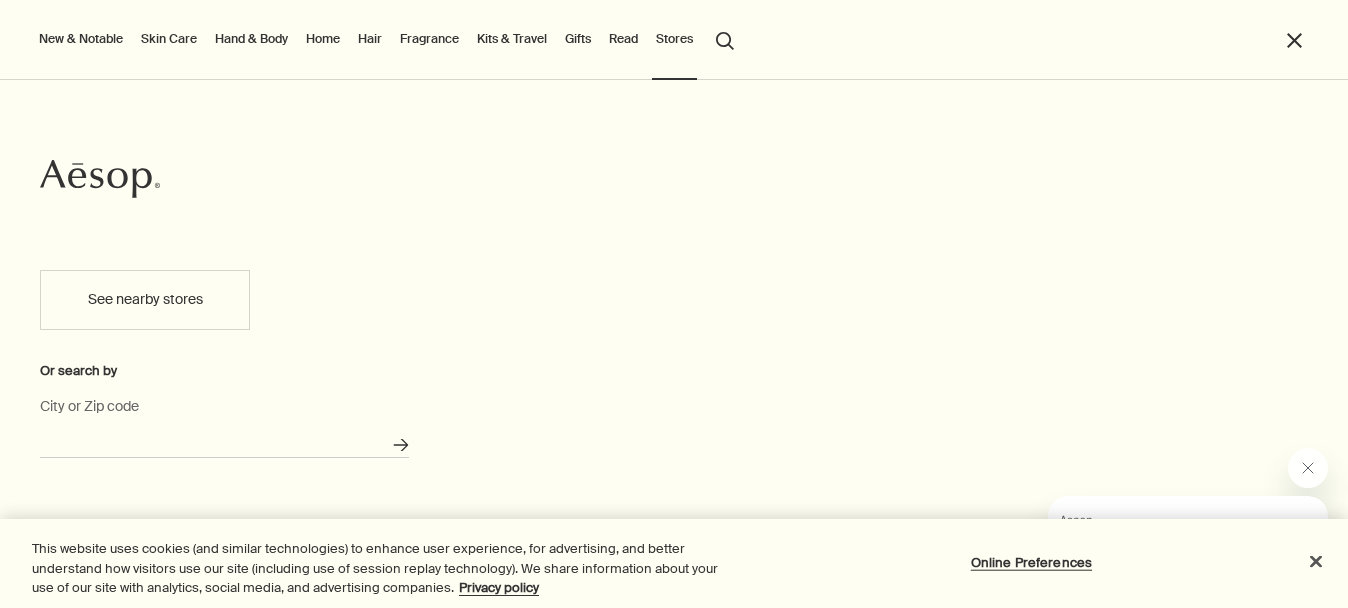 click on "City or Zip code" at bounding box center (224, 442) 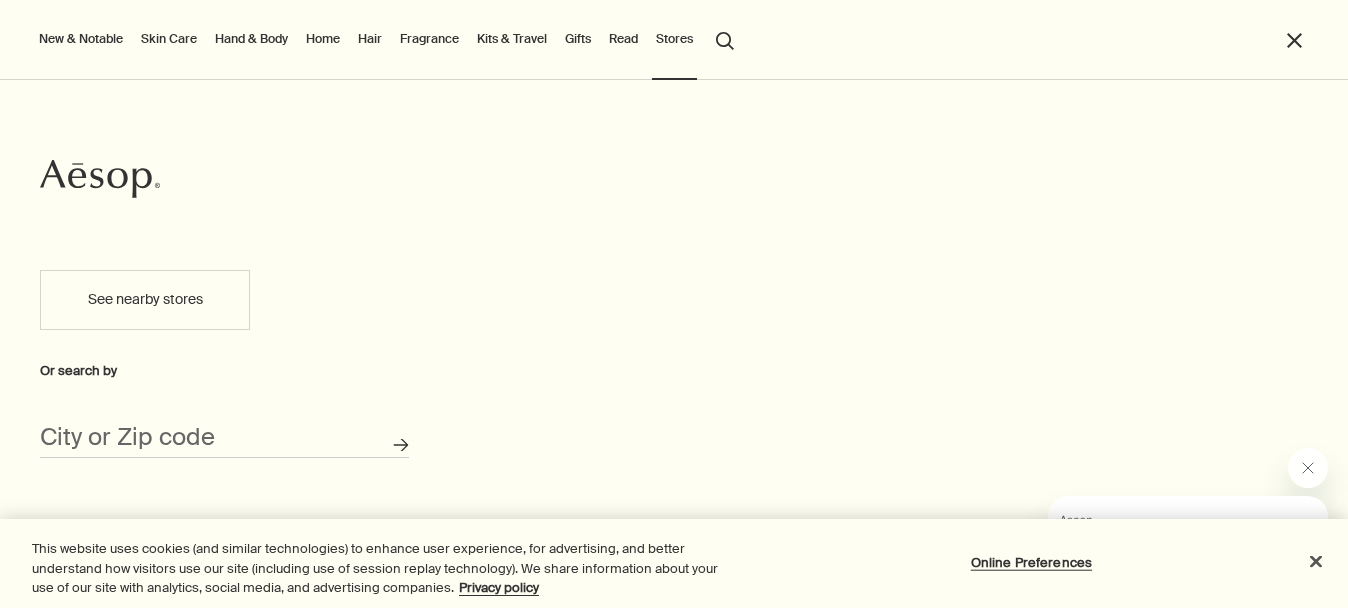 click on "See nearby stores" at bounding box center (145, 300) 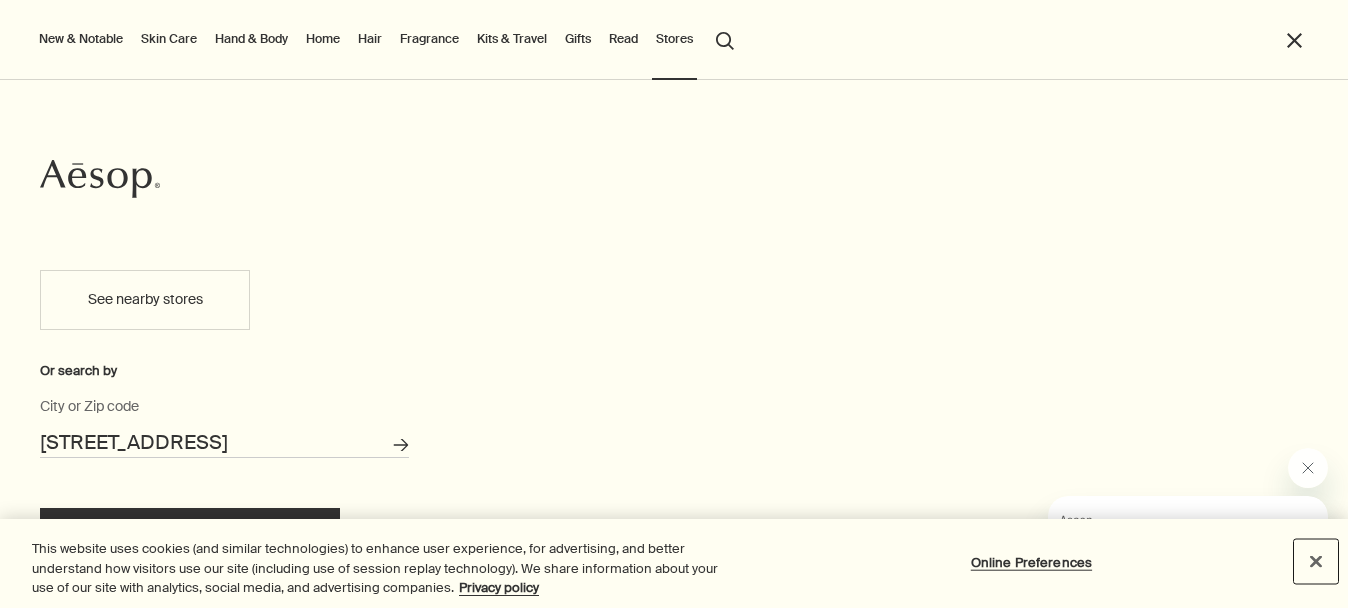 click at bounding box center [1316, 561] 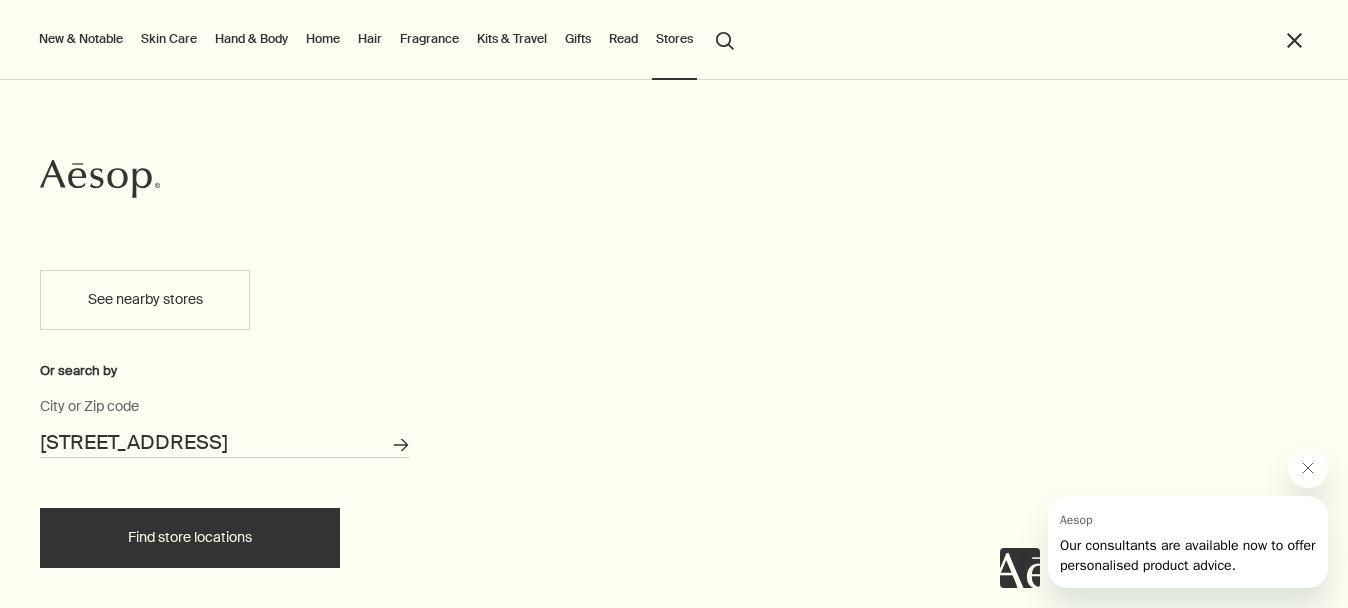 click on "Find store locations" at bounding box center (190, 538) 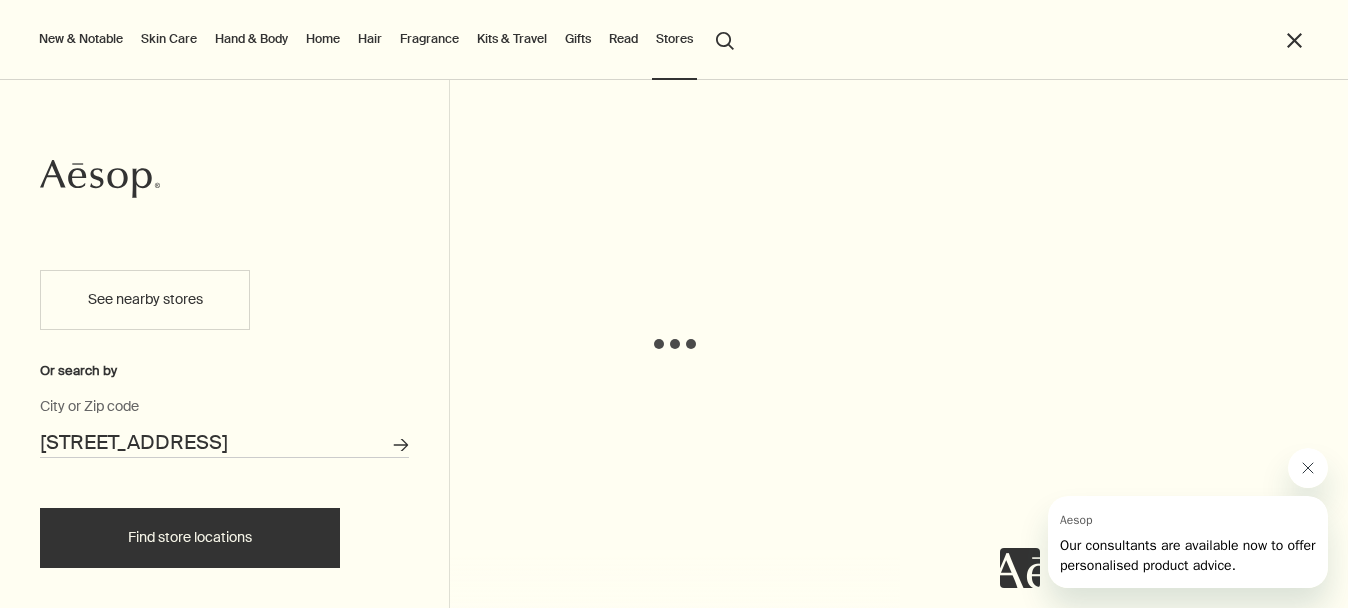 click 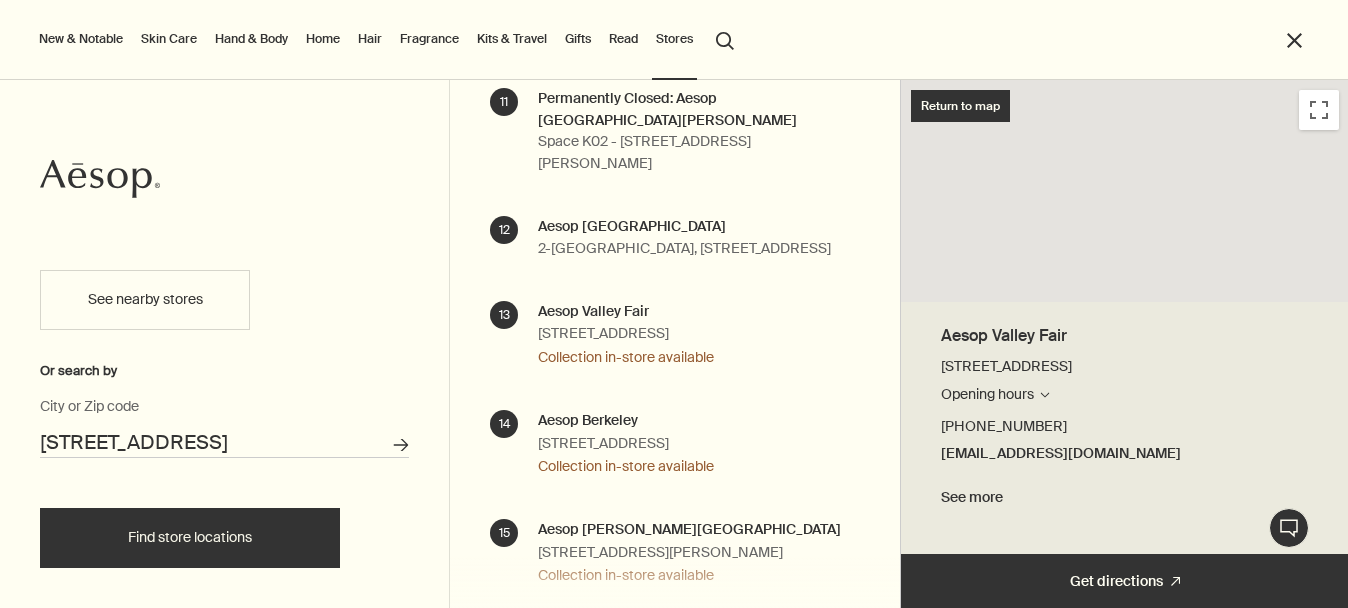 scroll, scrollTop: 1379, scrollLeft: 0, axis: vertical 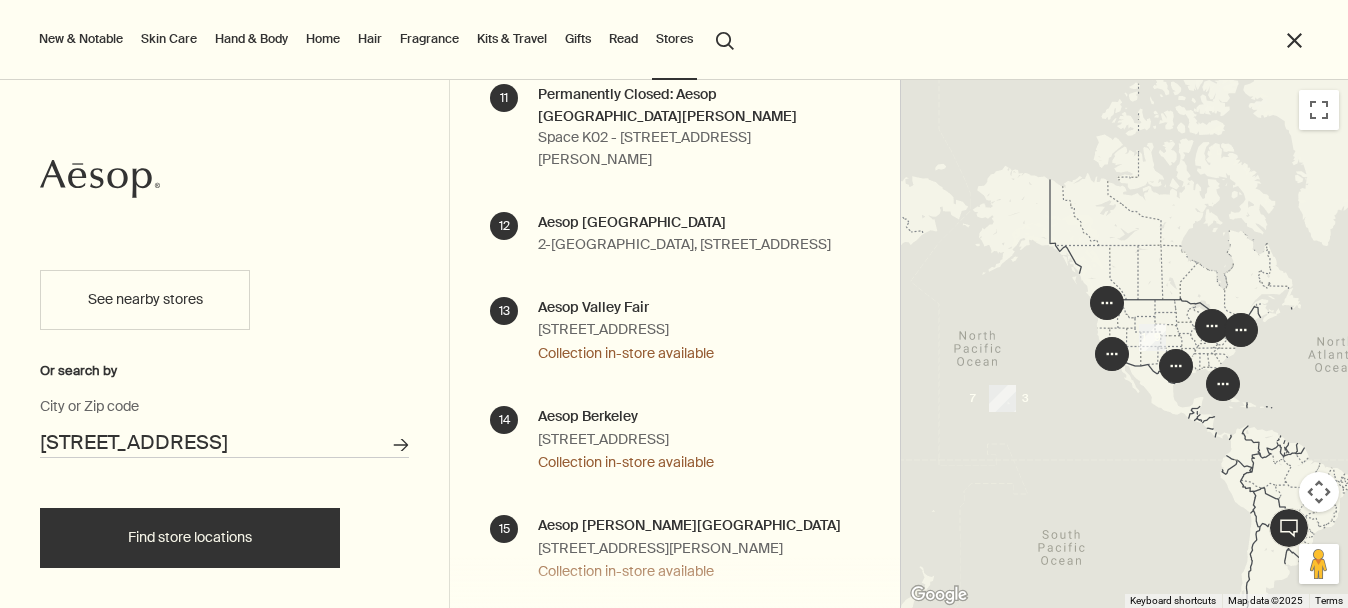 click on "Find store locations" at bounding box center (190, 538) 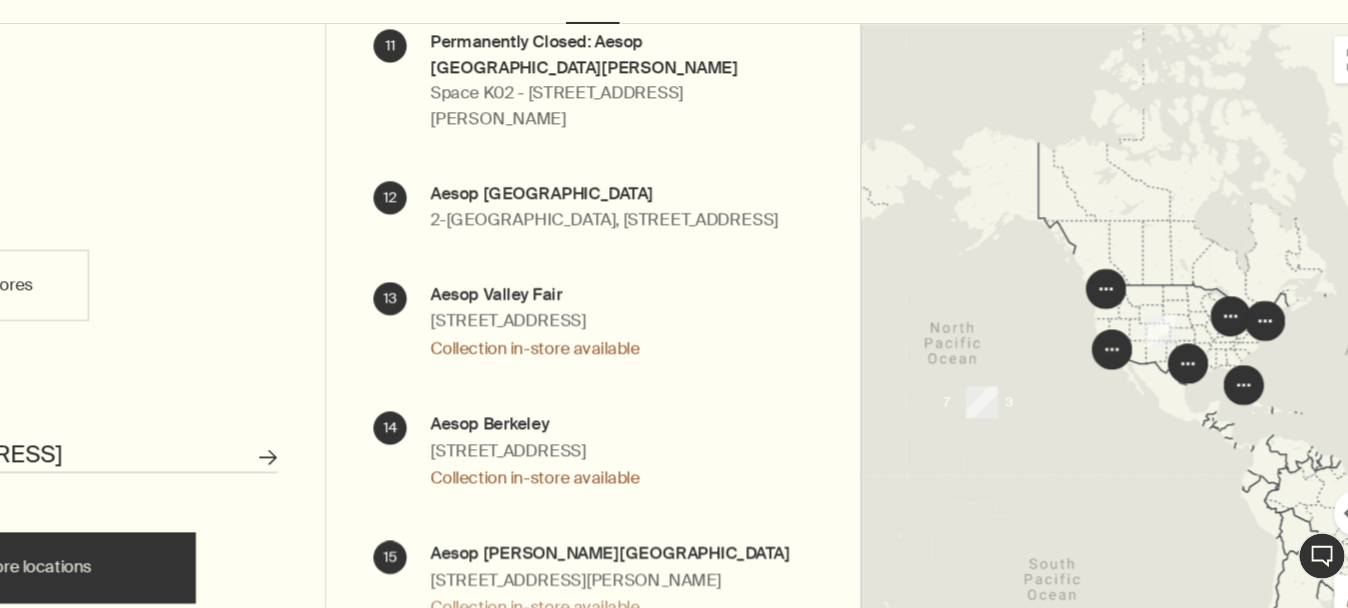 click at bounding box center (1125, 344) 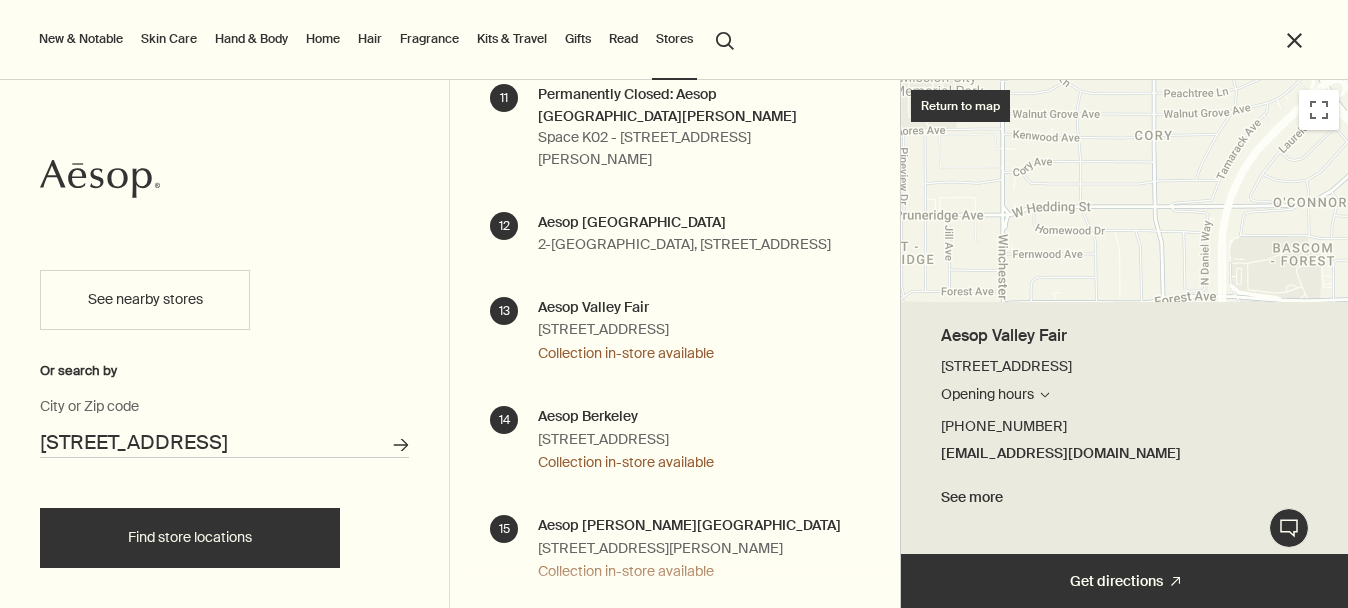 drag, startPoint x: 1009, startPoint y: 423, endPoint x: 1043, endPoint y: 424, distance: 34.0147 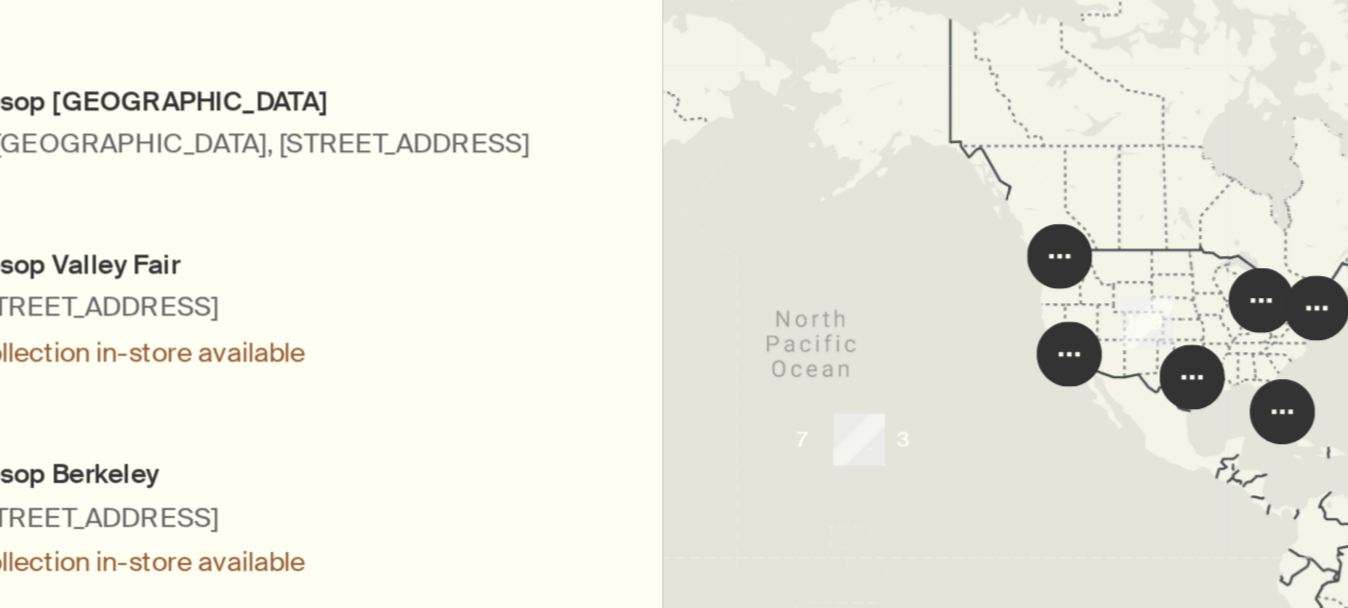 click at bounding box center (1112, 354) 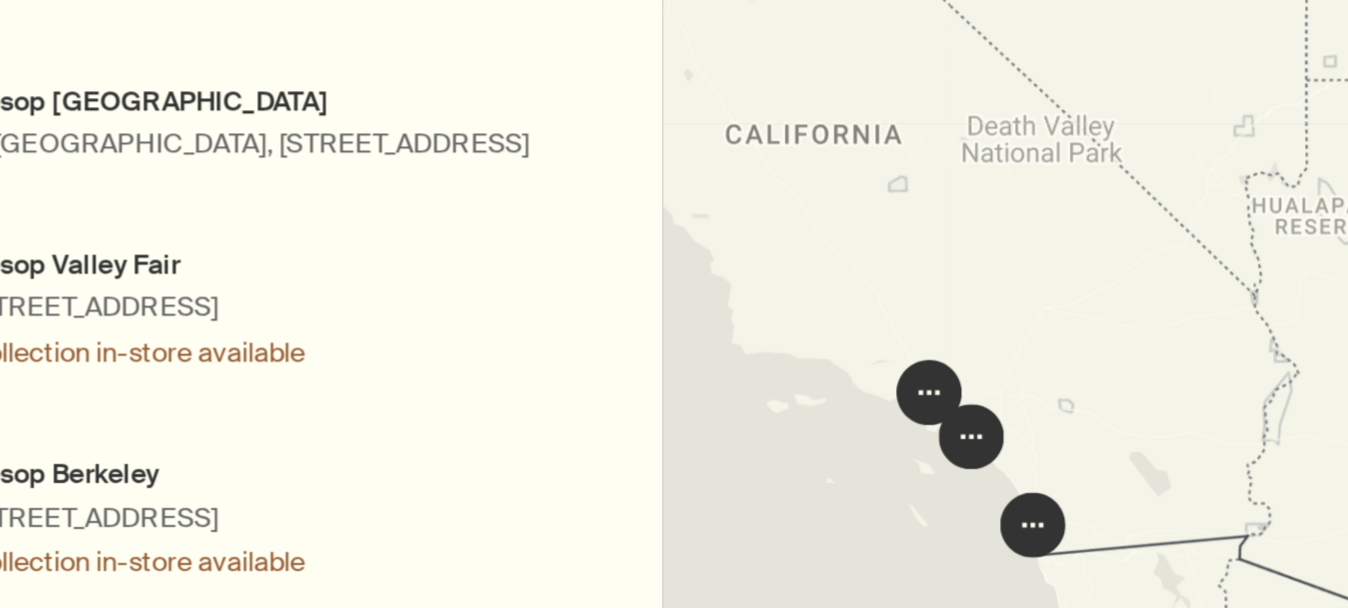 drag, startPoint x: 1188, startPoint y: 366, endPoint x: 1016, endPoint y: 325, distance: 176.81912 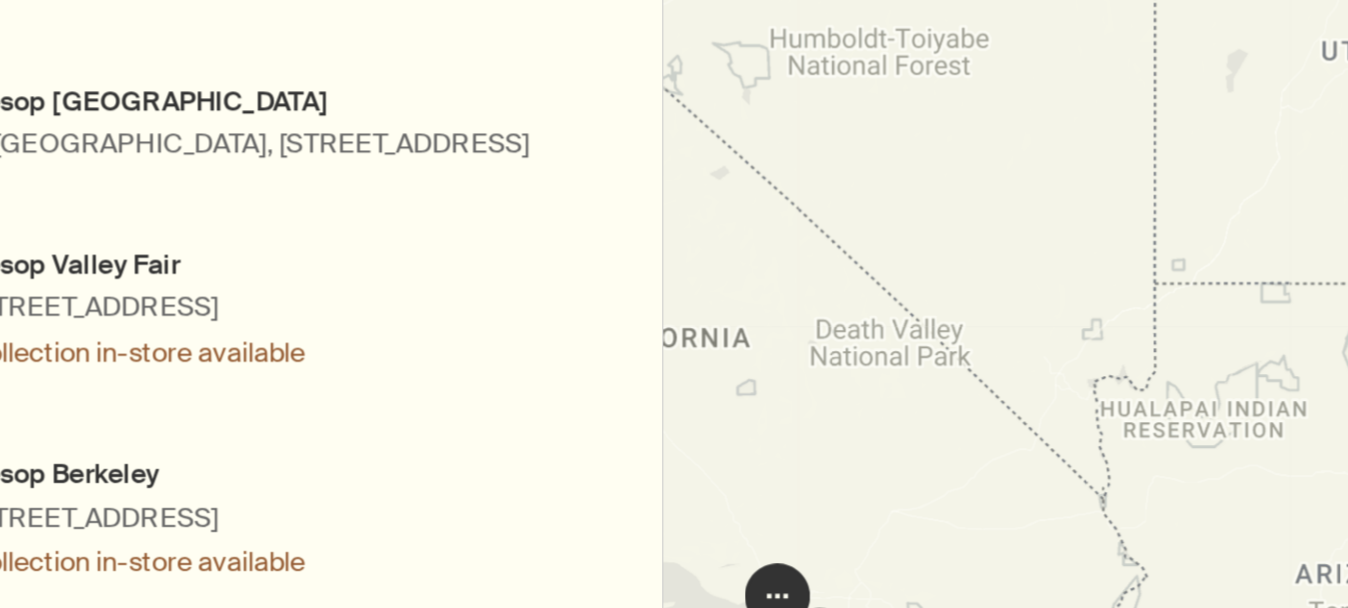 drag, startPoint x: 1131, startPoint y: 277, endPoint x: 1054, endPoint y: 385, distance: 132.63861 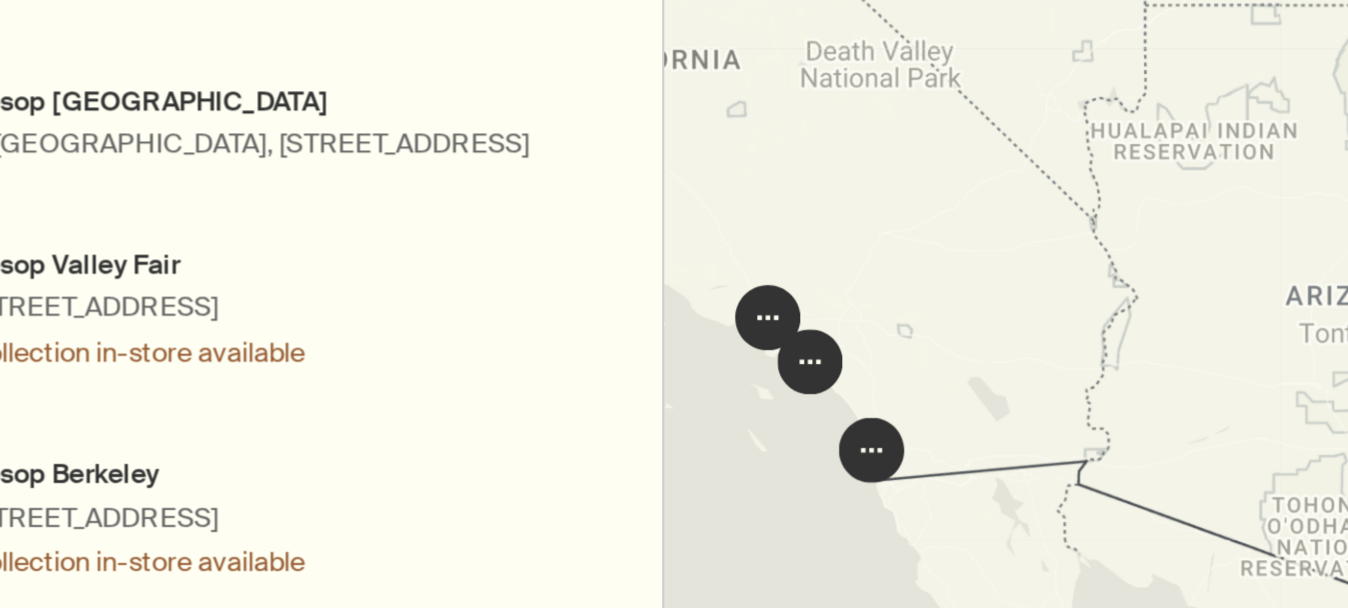 drag, startPoint x: 1054, startPoint y: 385, endPoint x: 1051, endPoint y: 231, distance: 154.02922 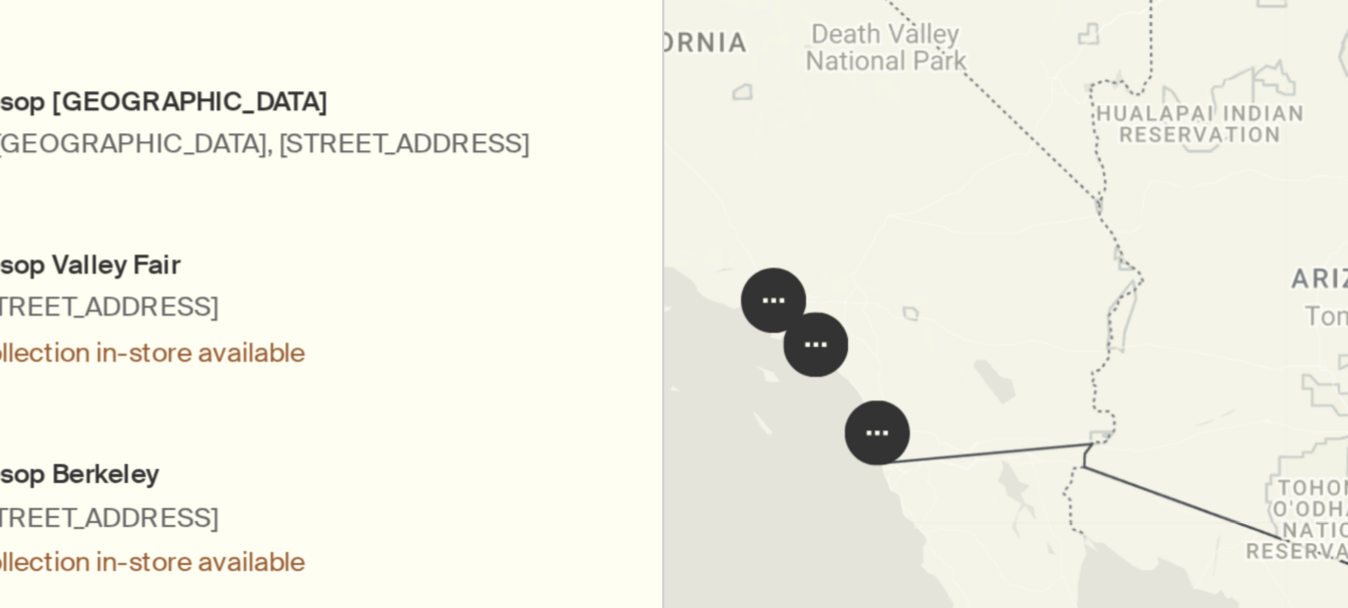 click at bounding box center (1012, 395) 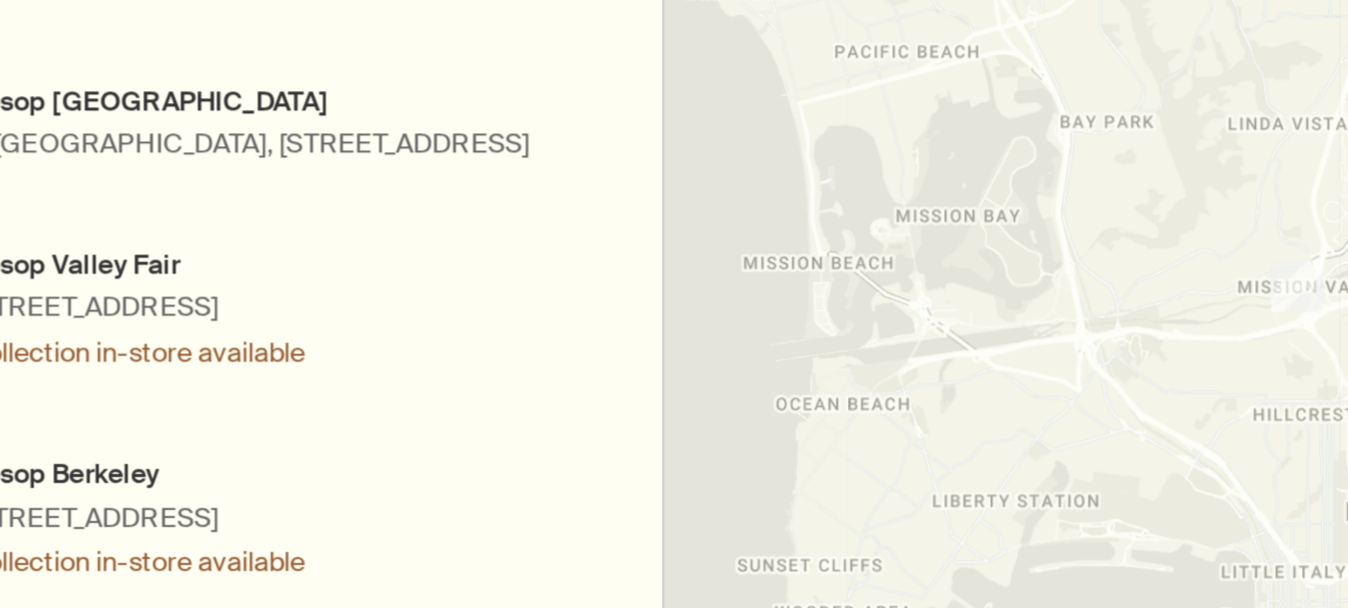 drag, startPoint x: 1020, startPoint y: 435, endPoint x: 1053, endPoint y: 224, distance: 213.56497 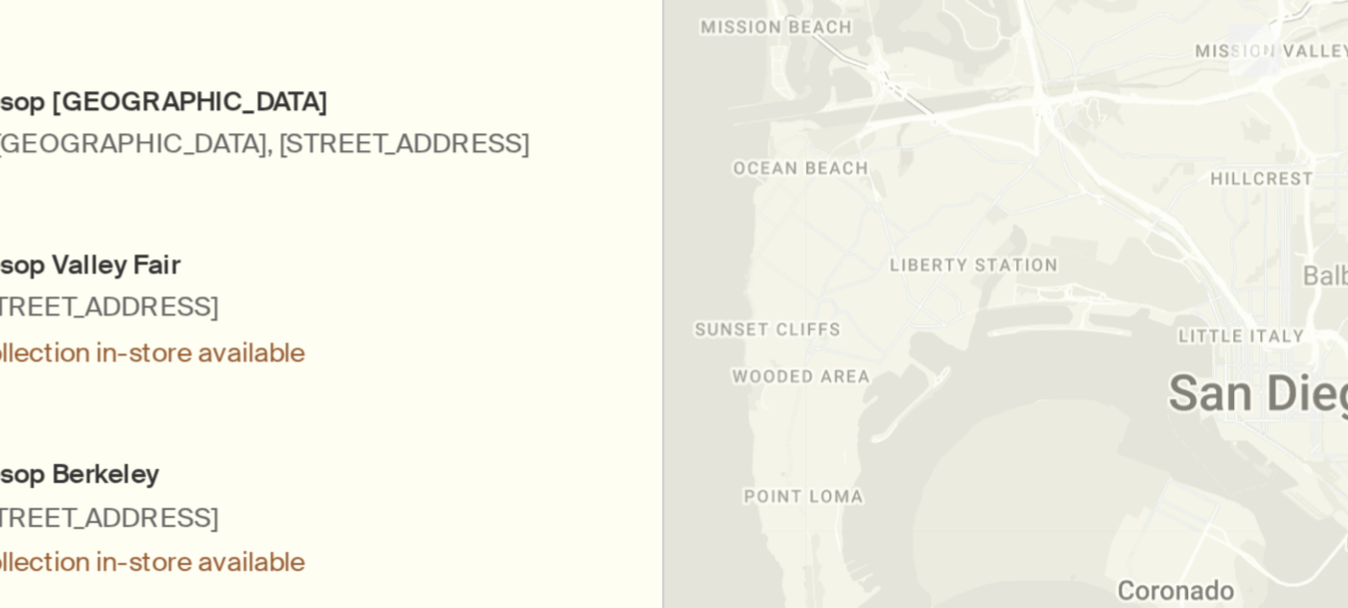 drag, startPoint x: 1050, startPoint y: 327, endPoint x: 1028, endPoint y: 199, distance: 129.87686 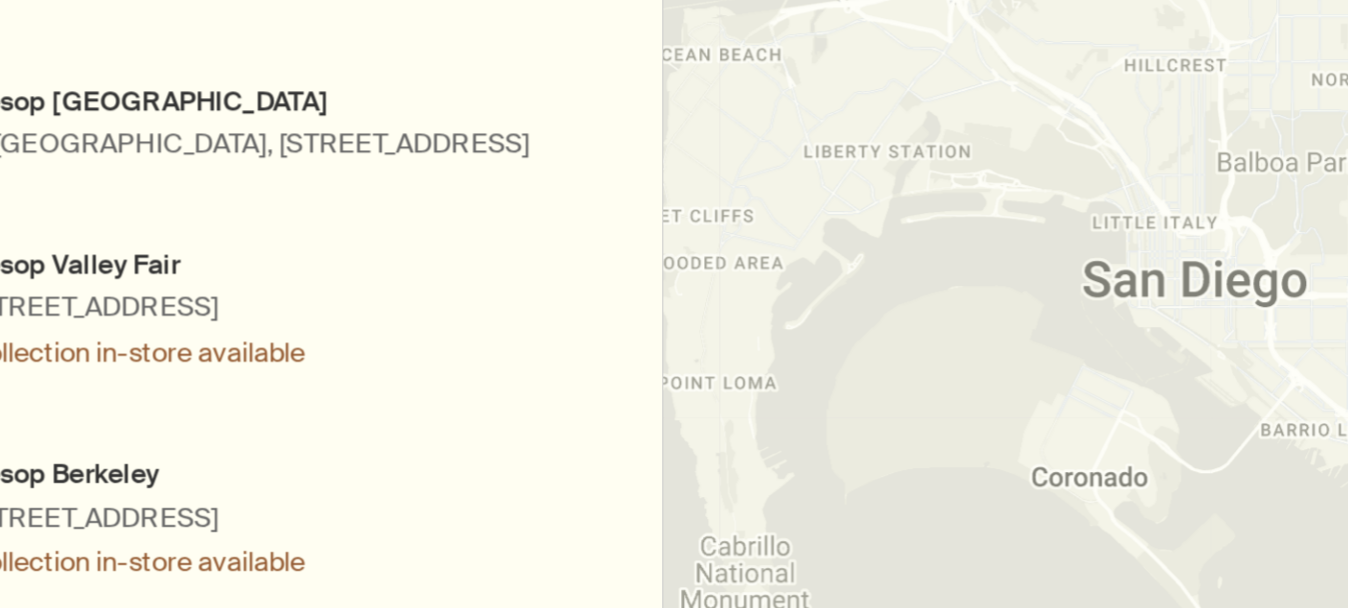 drag, startPoint x: 1068, startPoint y: 366, endPoint x: 1020, endPoint y: 303, distance: 79.20227 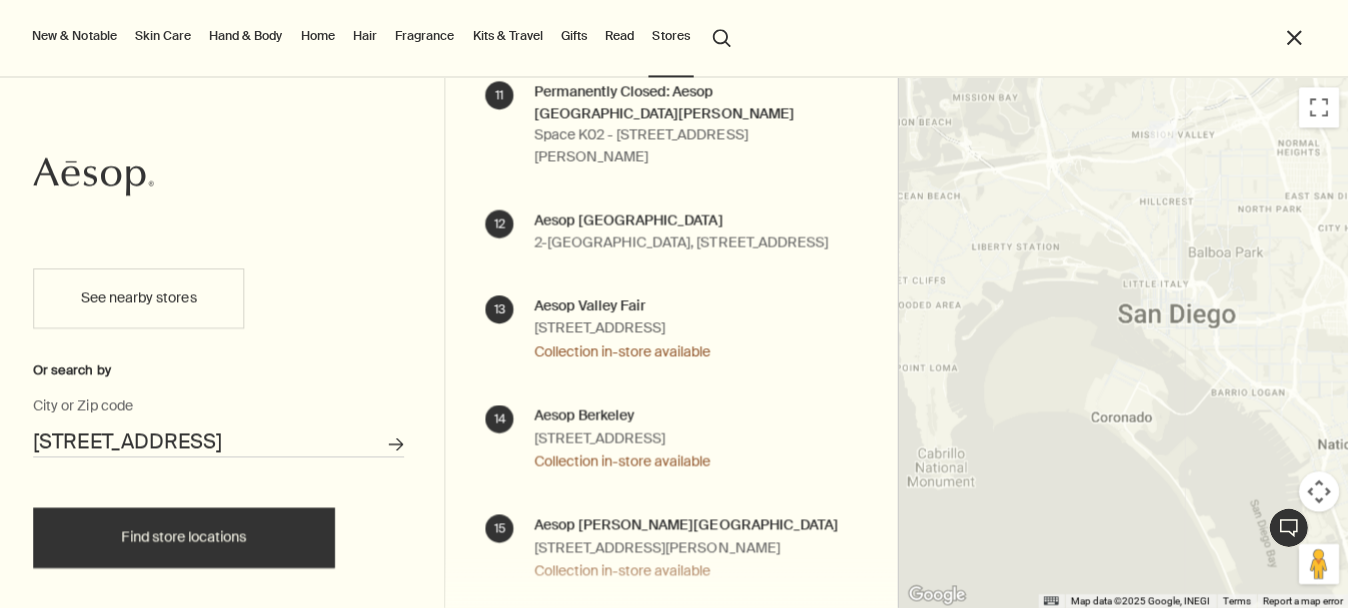 scroll, scrollTop: 0, scrollLeft: 0, axis: both 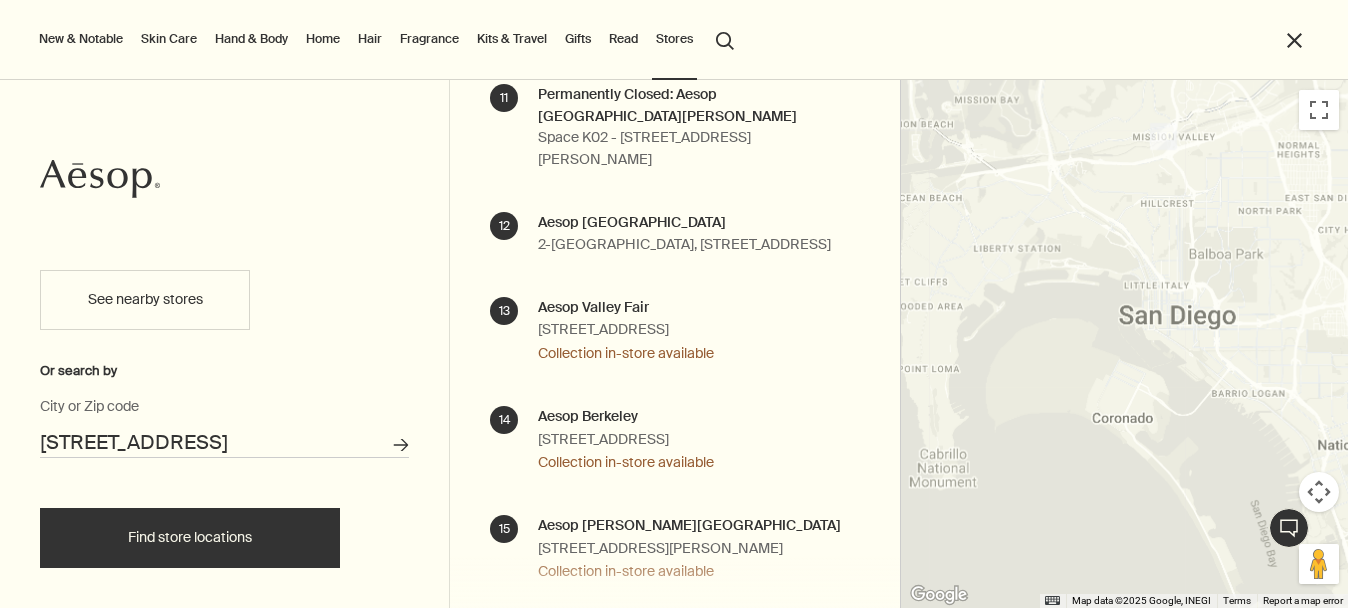 click at bounding box center [1163, 136] 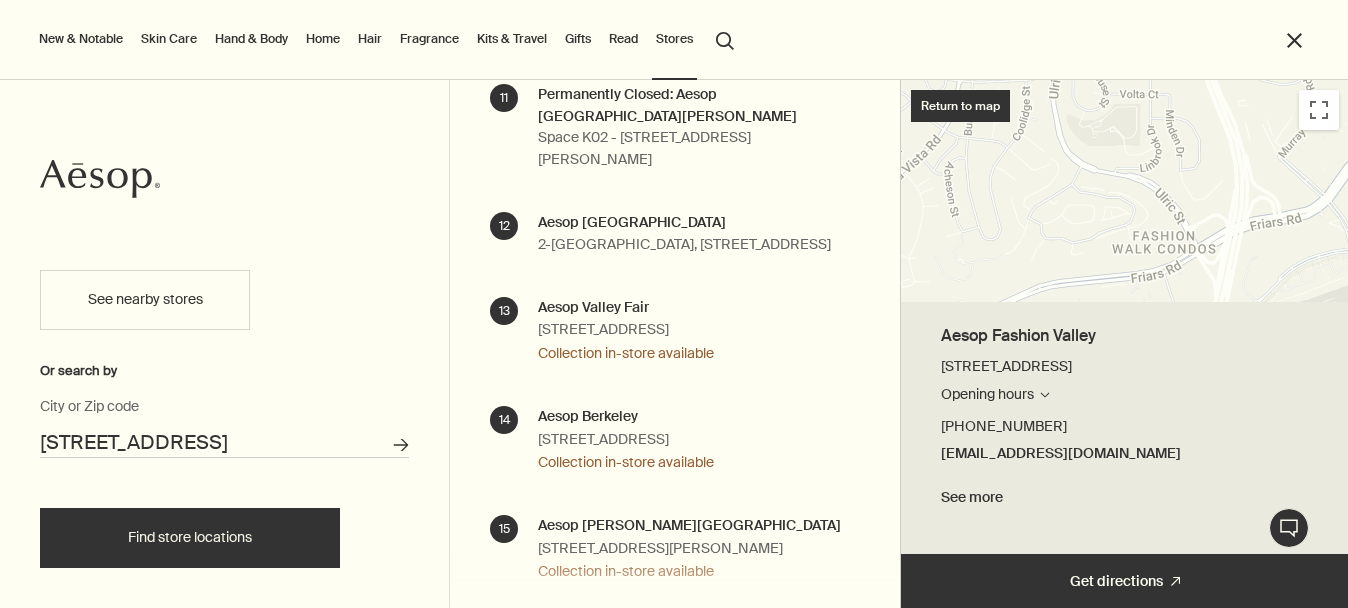 click on "close" at bounding box center (1294, 40) 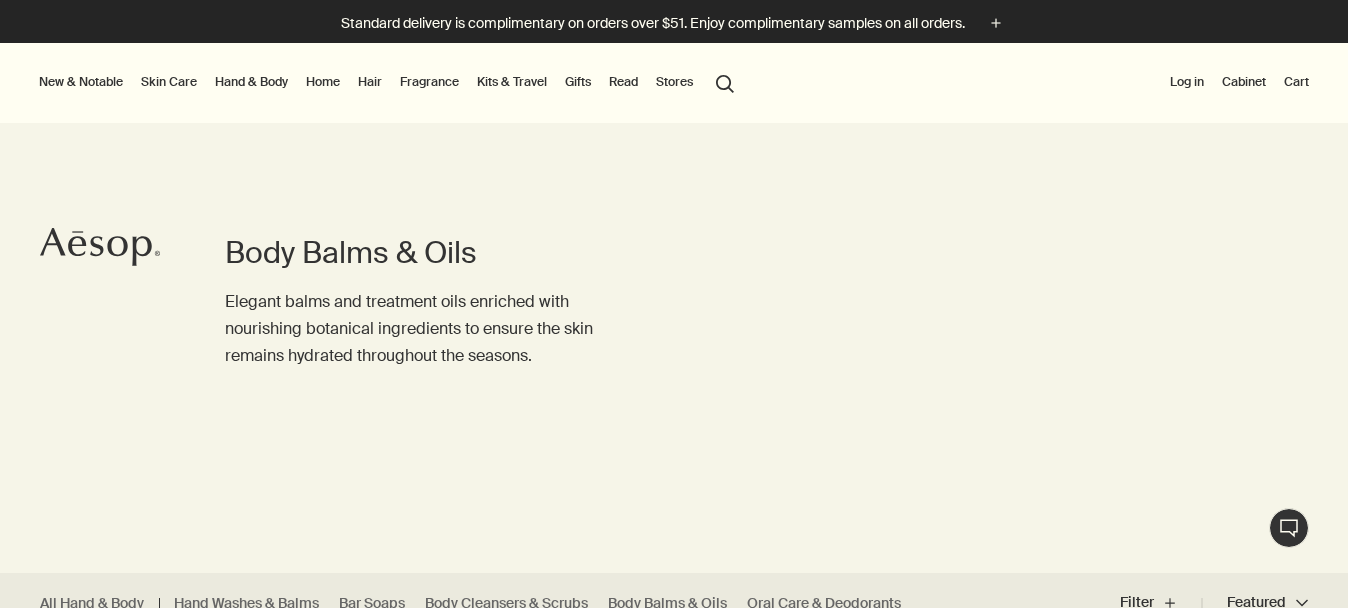 click on "Stores" at bounding box center [674, 82] 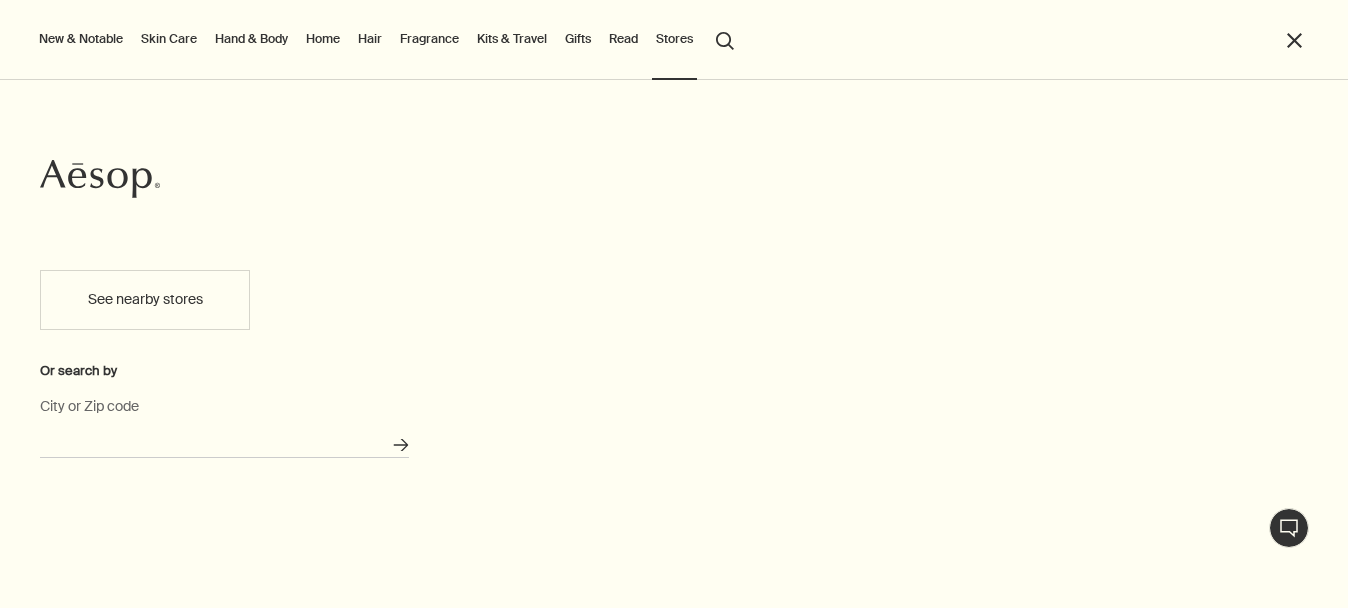 click on "City or Zip code" at bounding box center (224, 442) 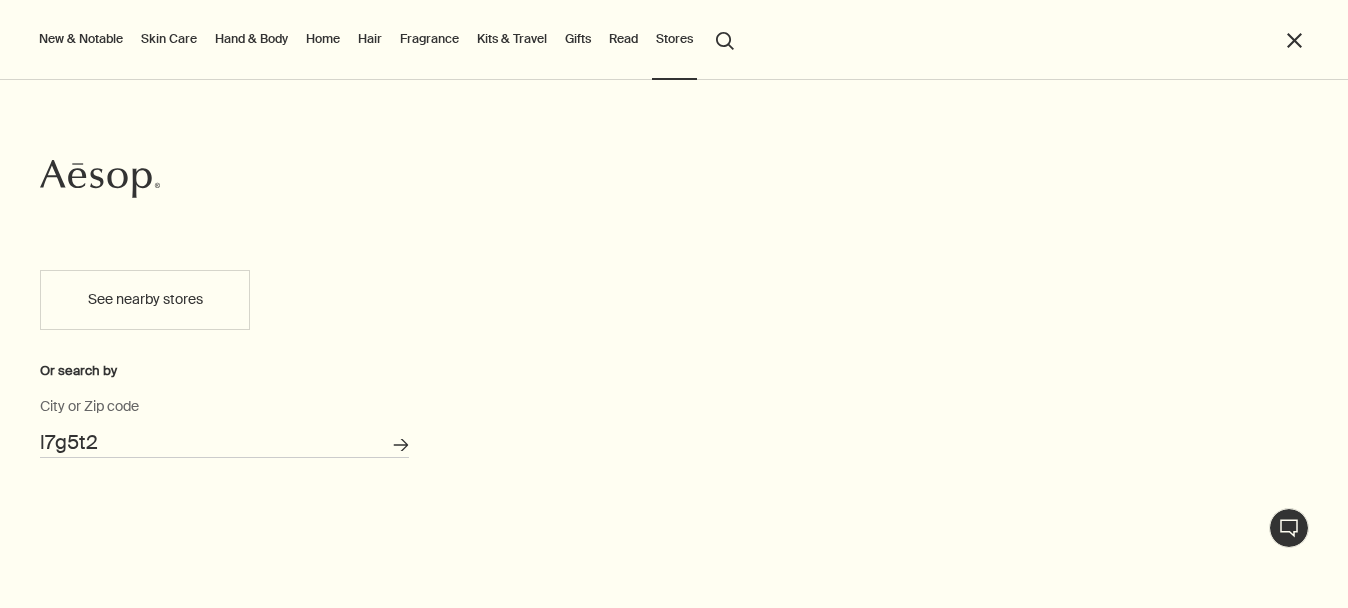 click on "l7g5t2" at bounding box center (224, 442) 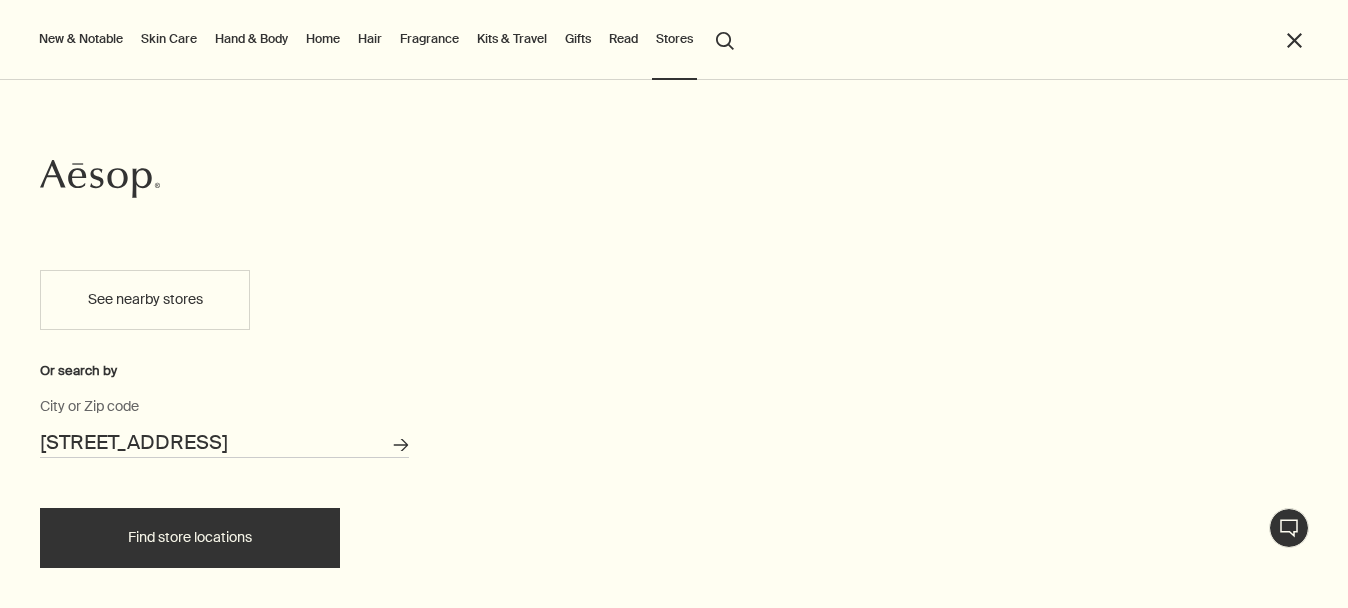 click on "[STREET_ADDRESS]" at bounding box center [224, 442] 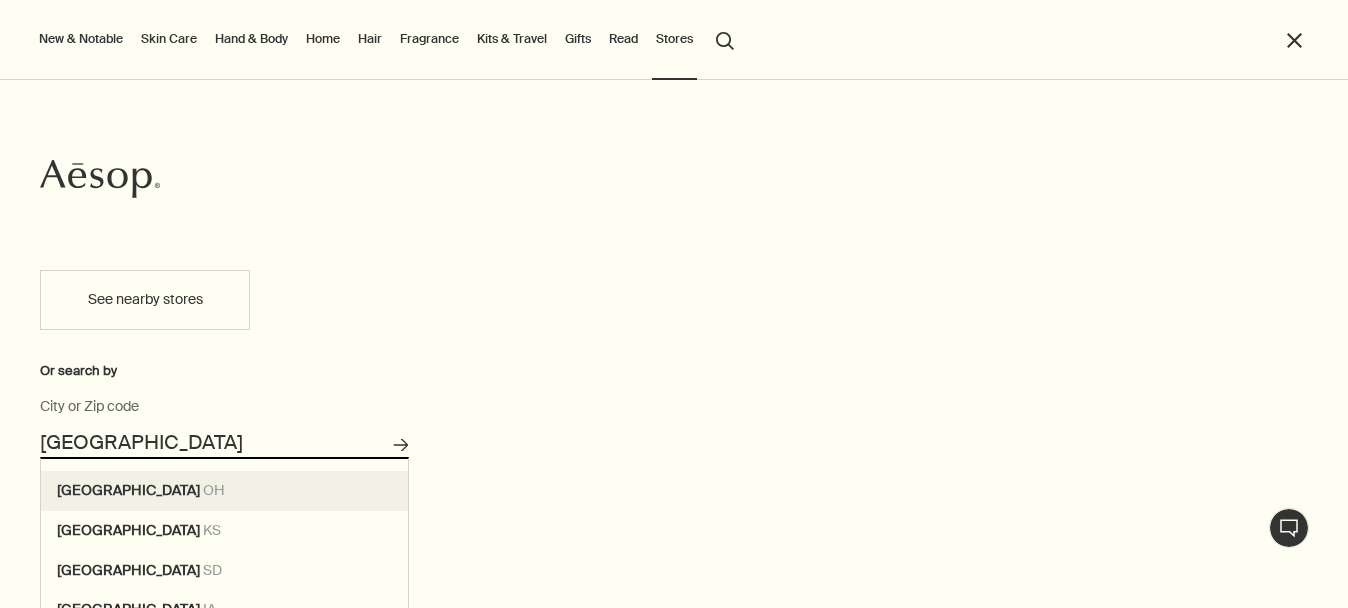 scroll, scrollTop: 75, scrollLeft: 0, axis: vertical 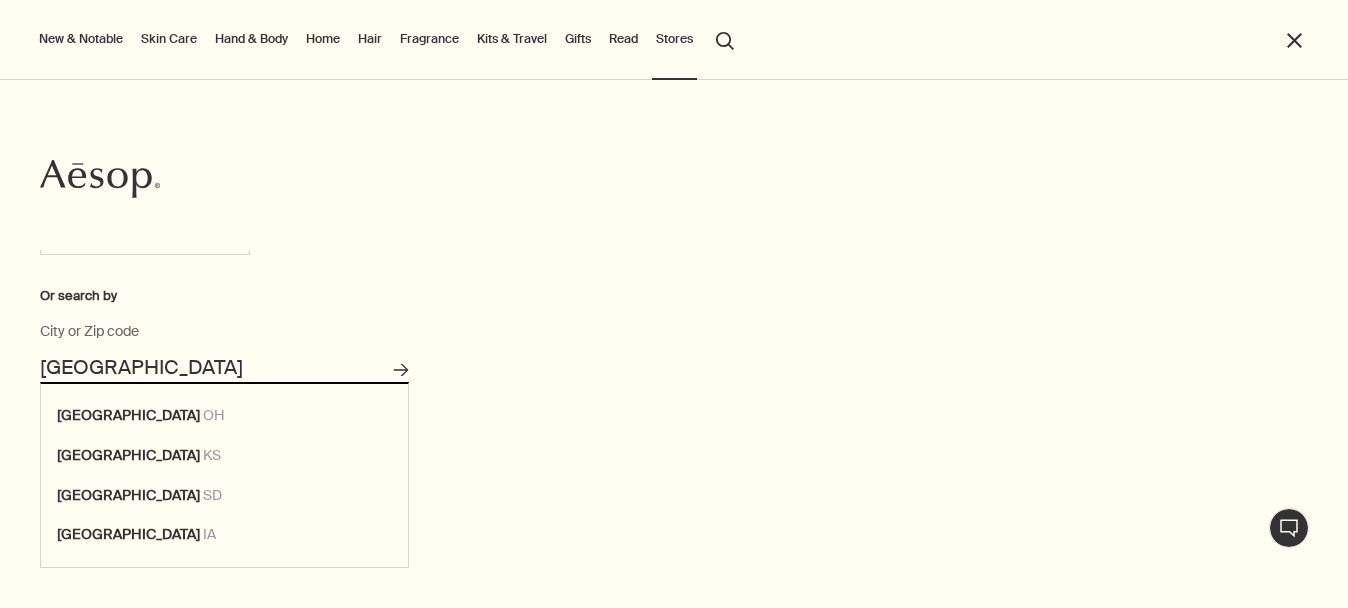 type on "[GEOGRAPHIC_DATA]" 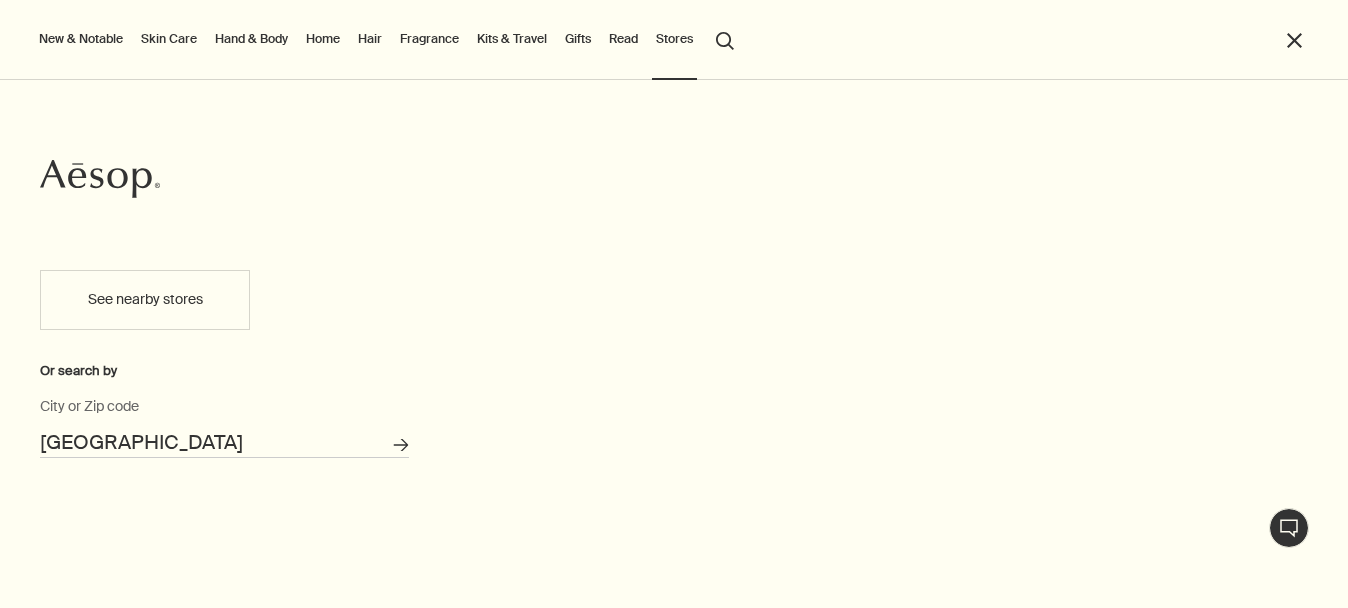 click on "See nearby stores Or search by toronto City or Zip code  Search for stores" at bounding box center (224, 429) 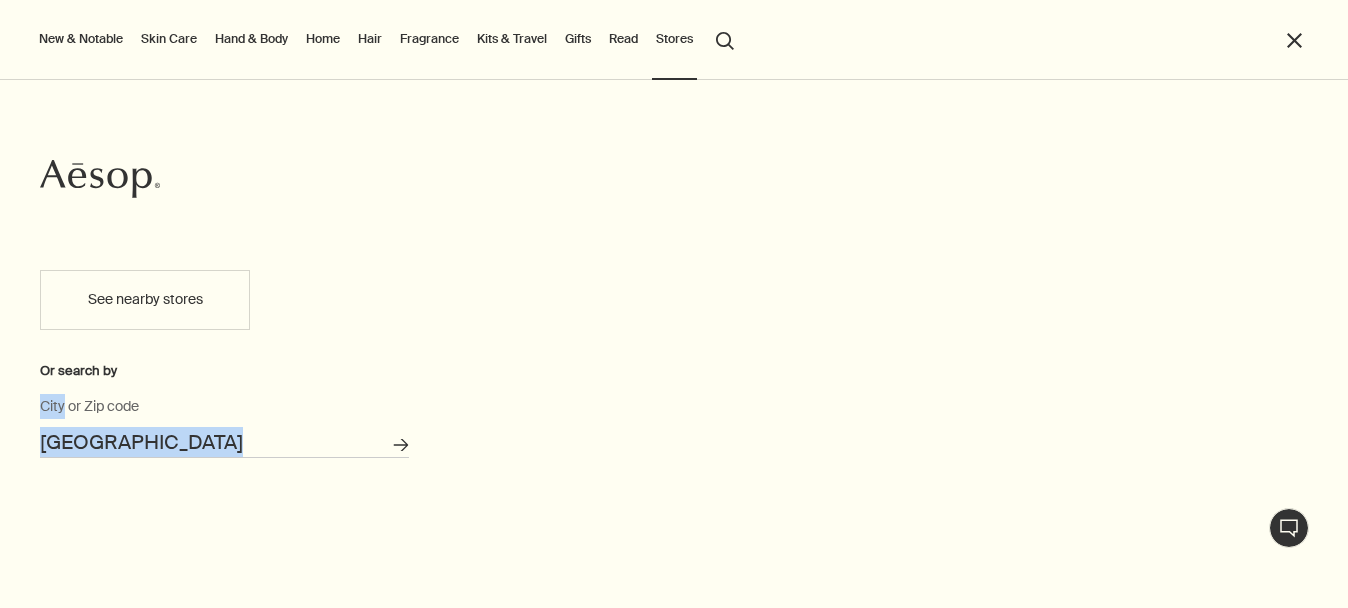 click on "close" at bounding box center [1294, 40] 